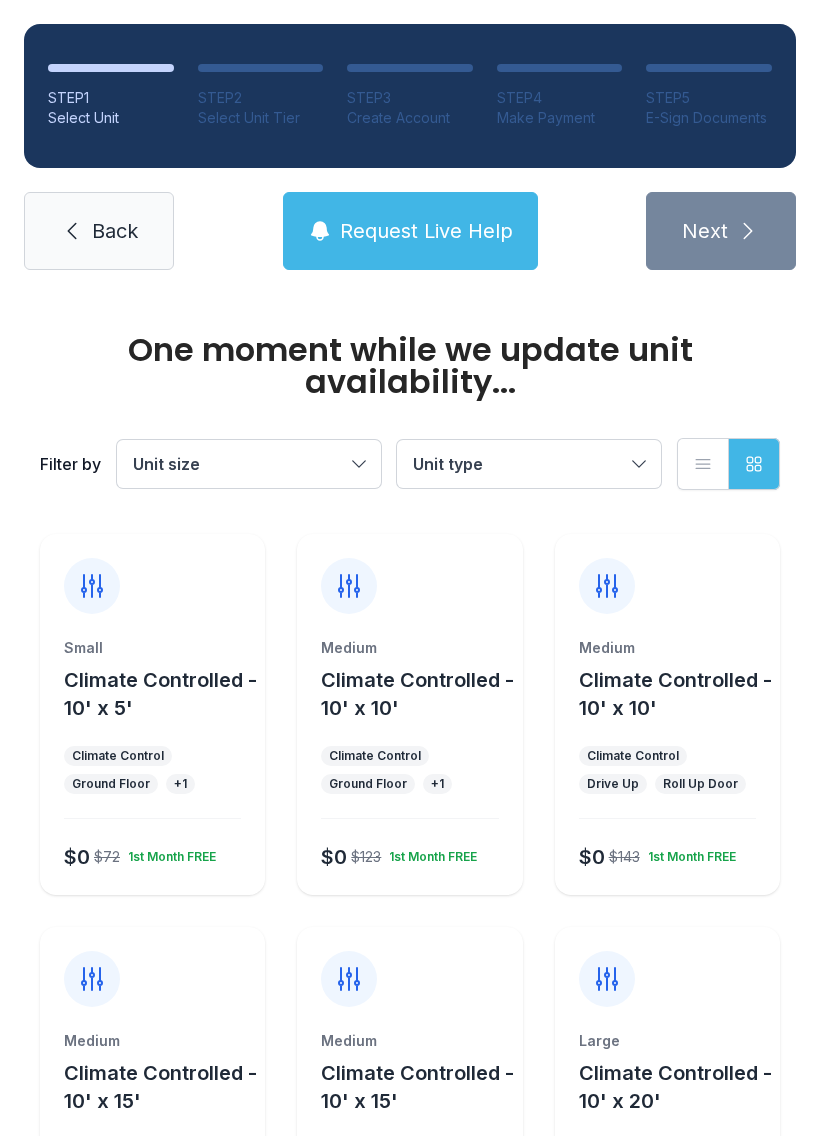 scroll, scrollTop: 0, scrollLeft: 0, axis: both 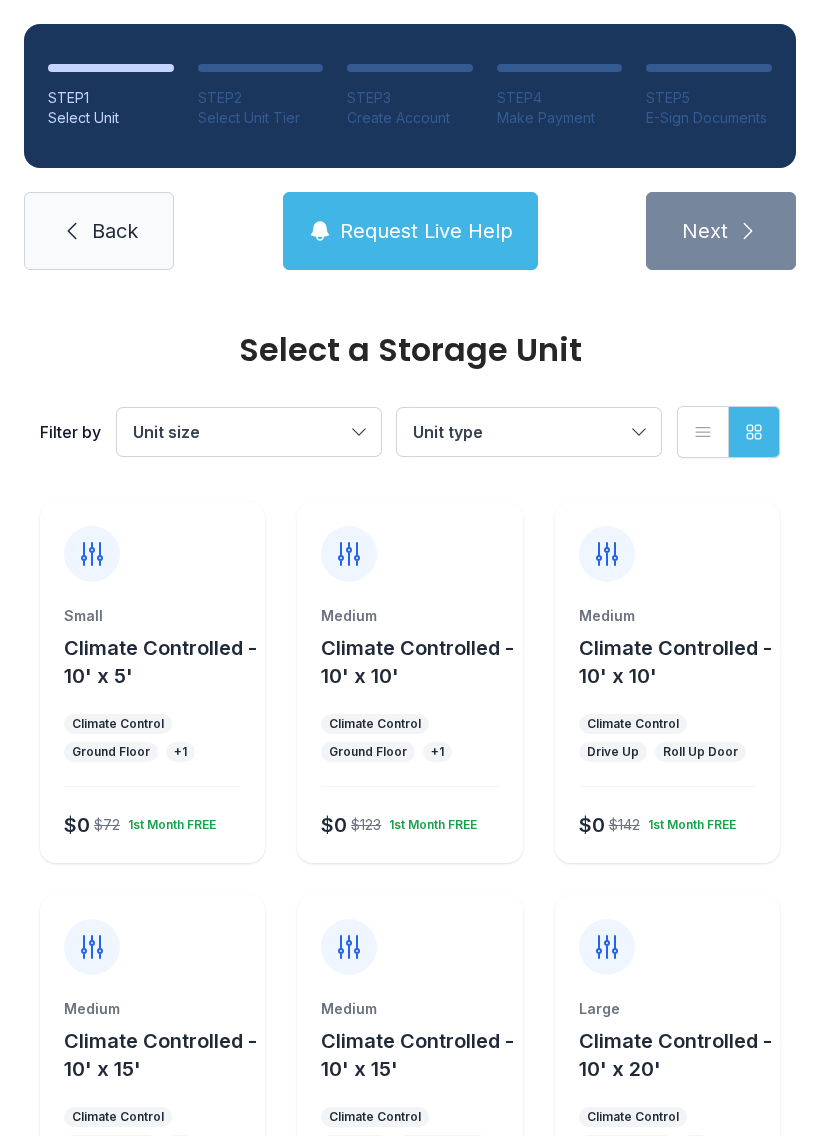 click on "Medium" at bounding box center [409, 616] 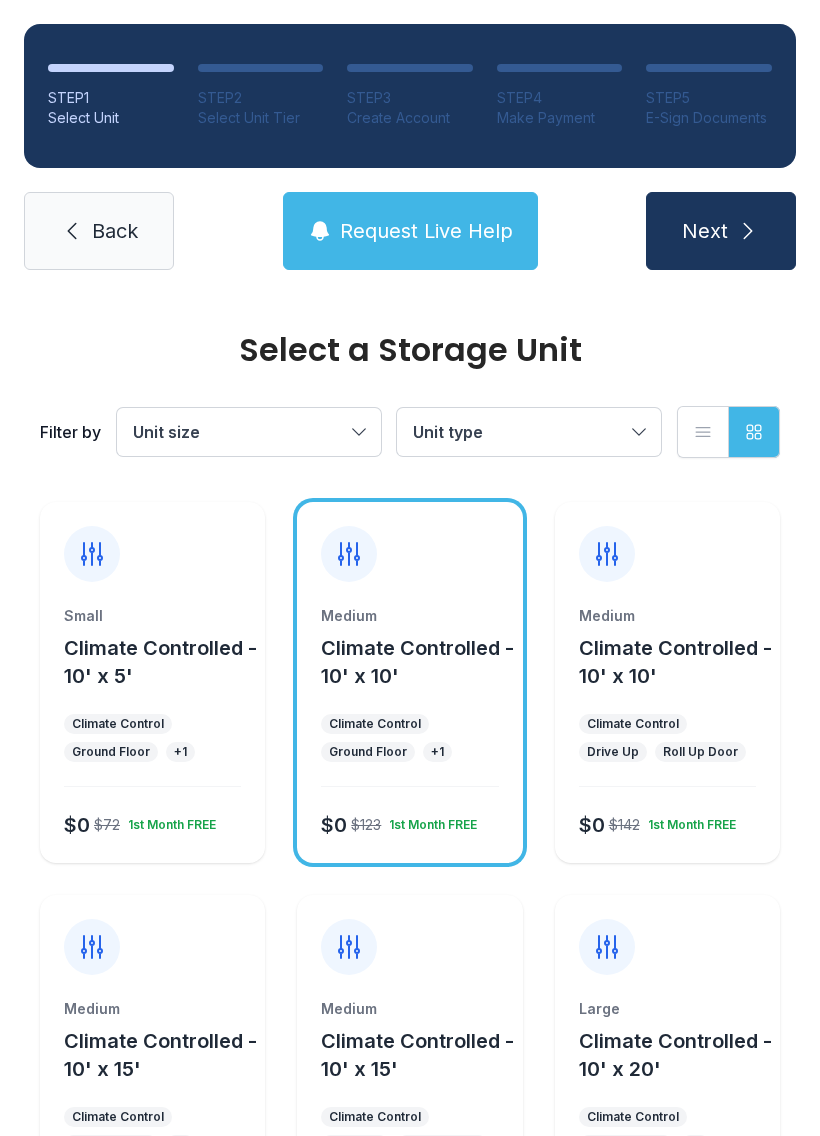 click on "Next" at bounding box center (705, 231) 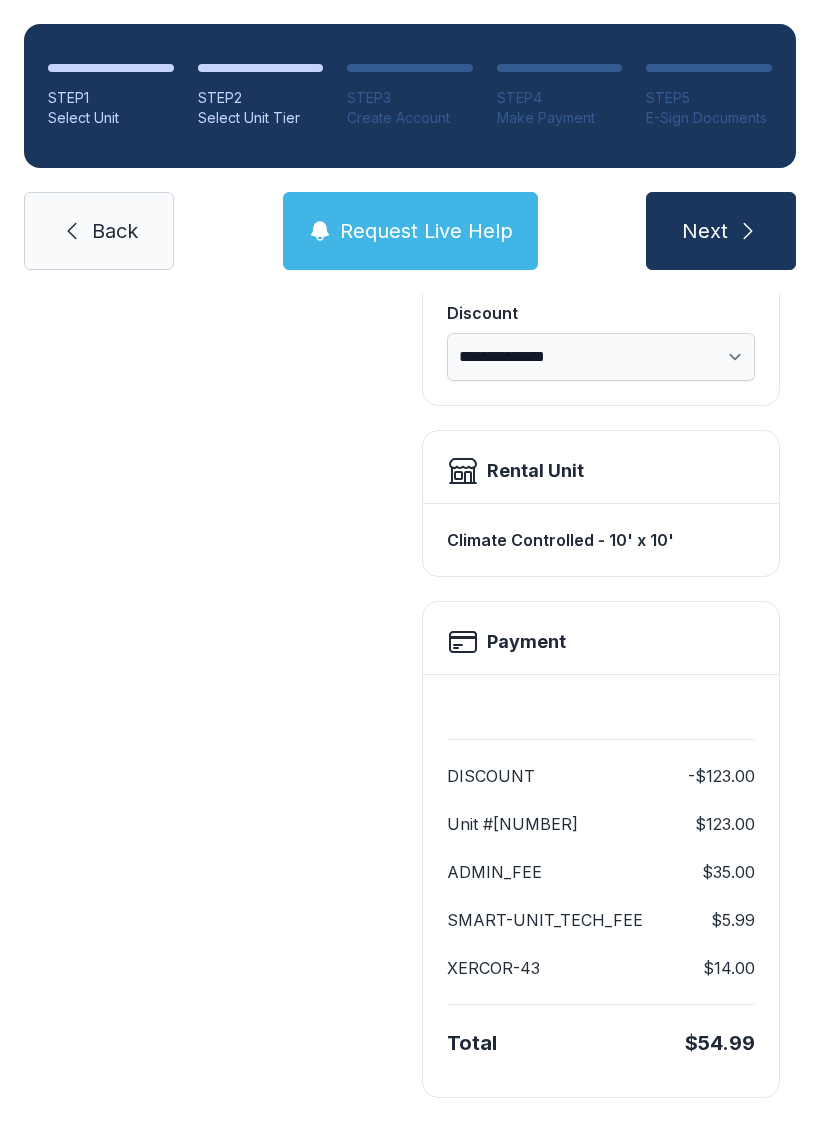 scroll, scrollTop: 409, scrollLeft: 0, axis: vertical 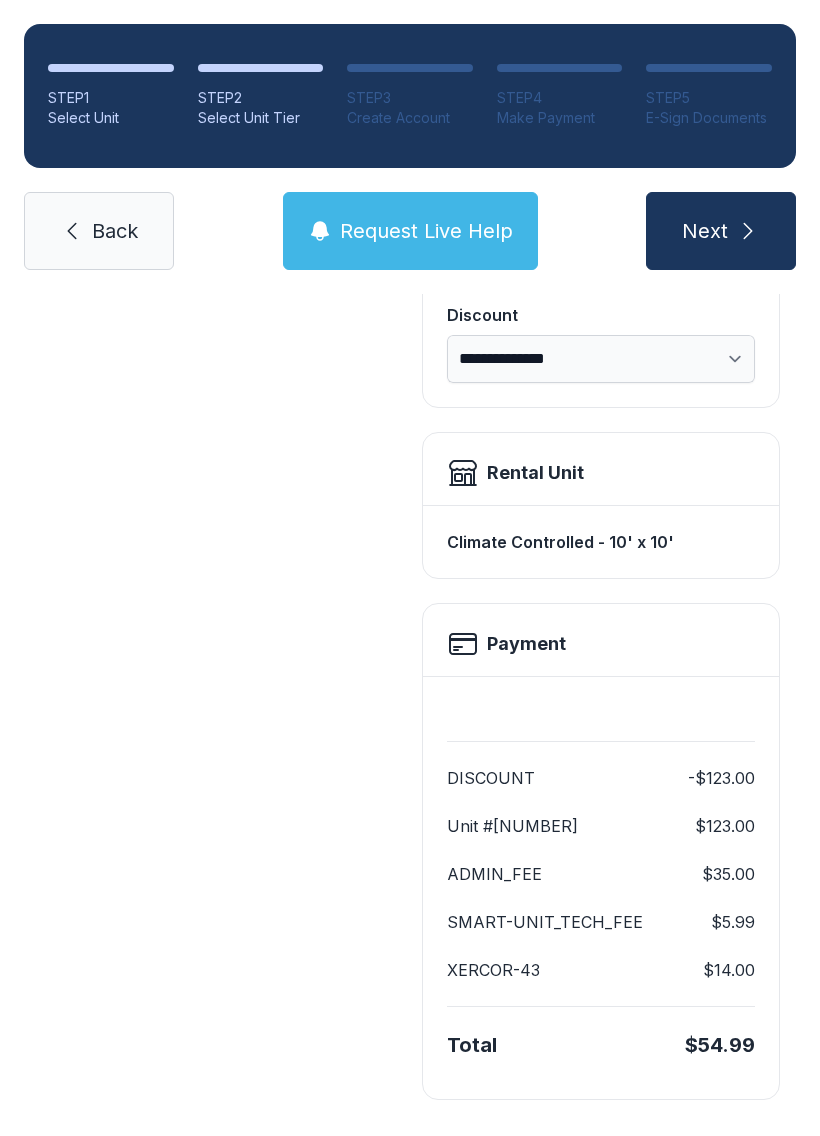 click on "Next" at bounding box center (721, 231) 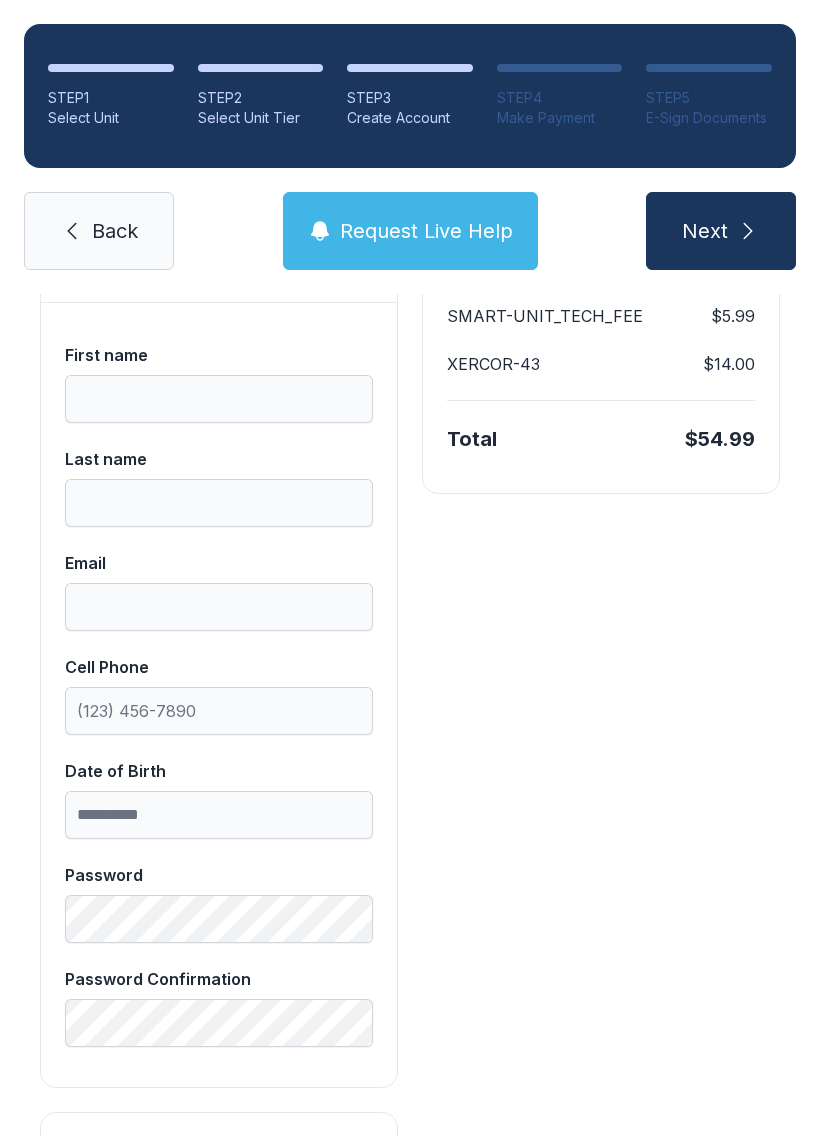 scroll, scrollTop: 0, scrollLeft: 0, axis: both 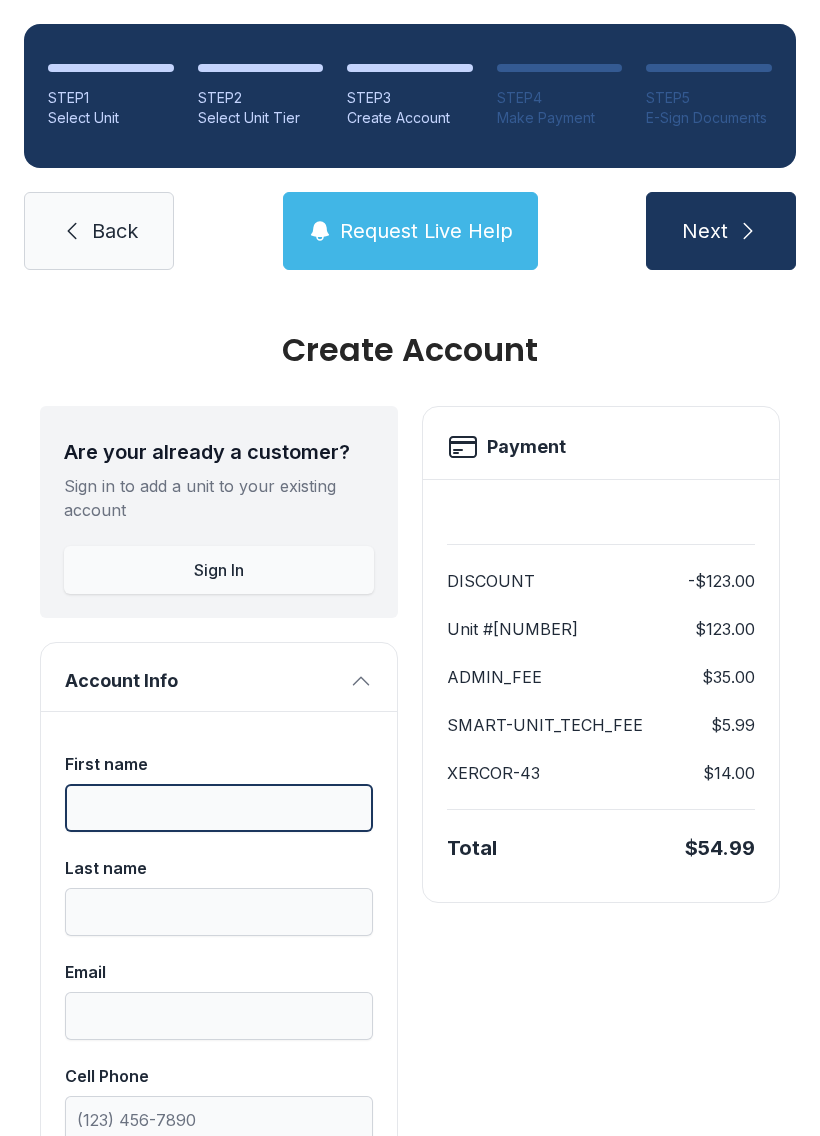 click on "First name" at bounding box center [219, 808] 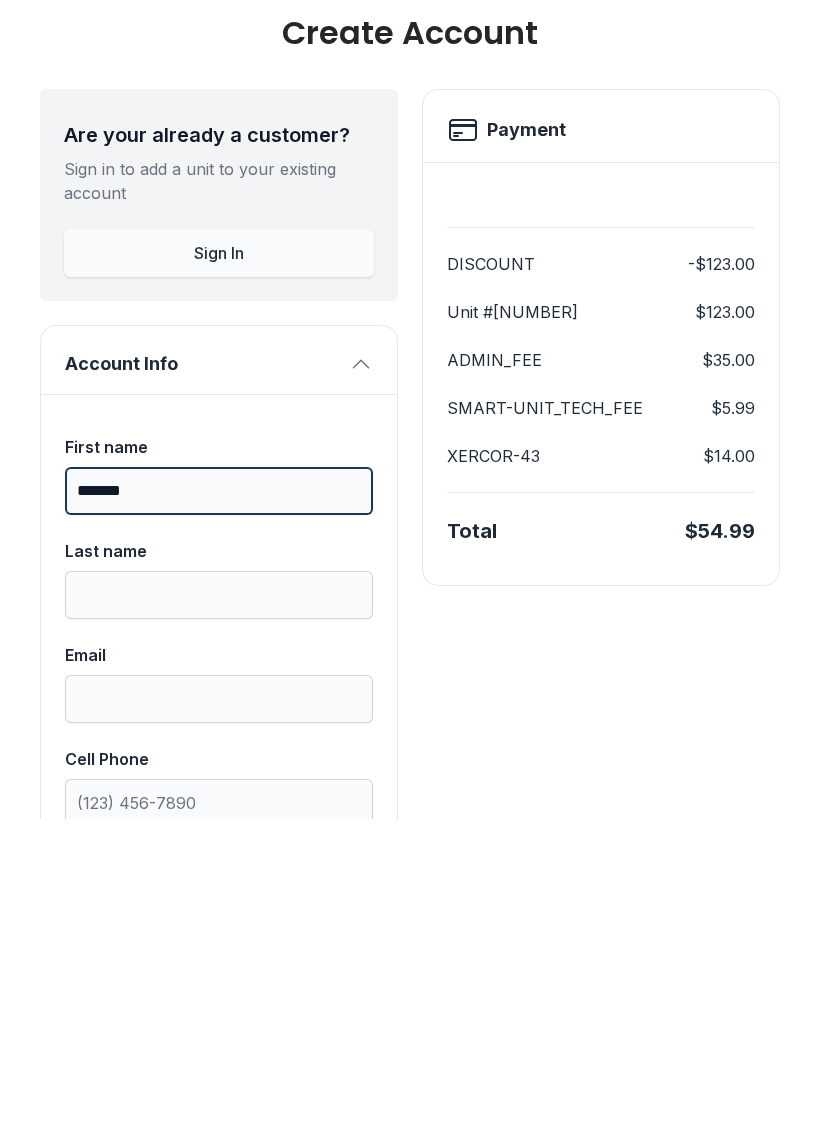 type on "*******" 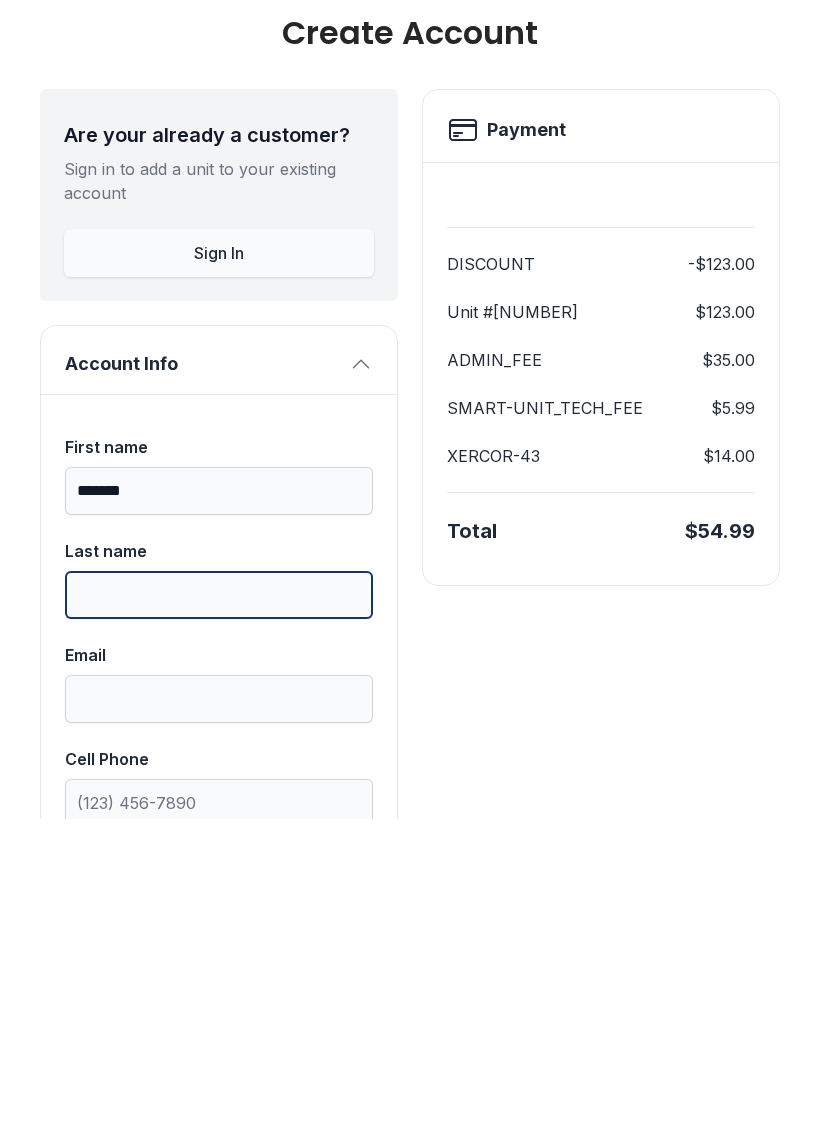 click on "Last name" at bounding box center (219, 912) 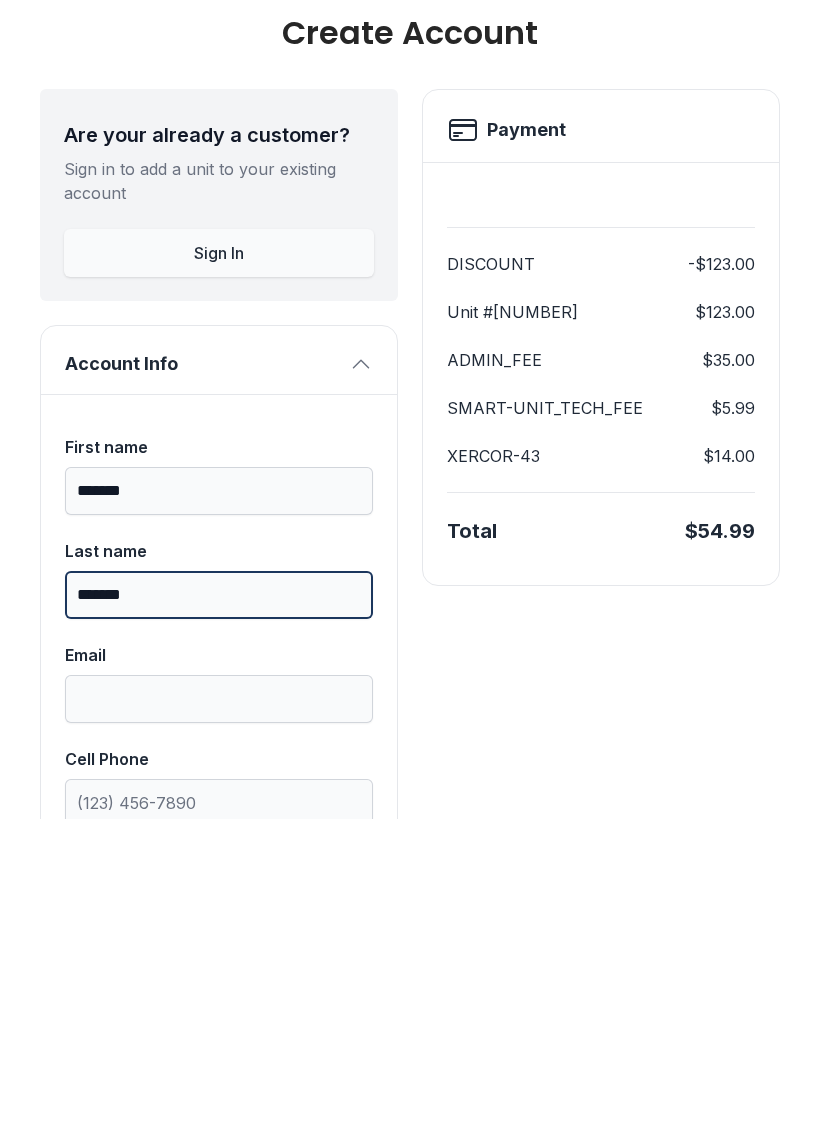 type on "*******" 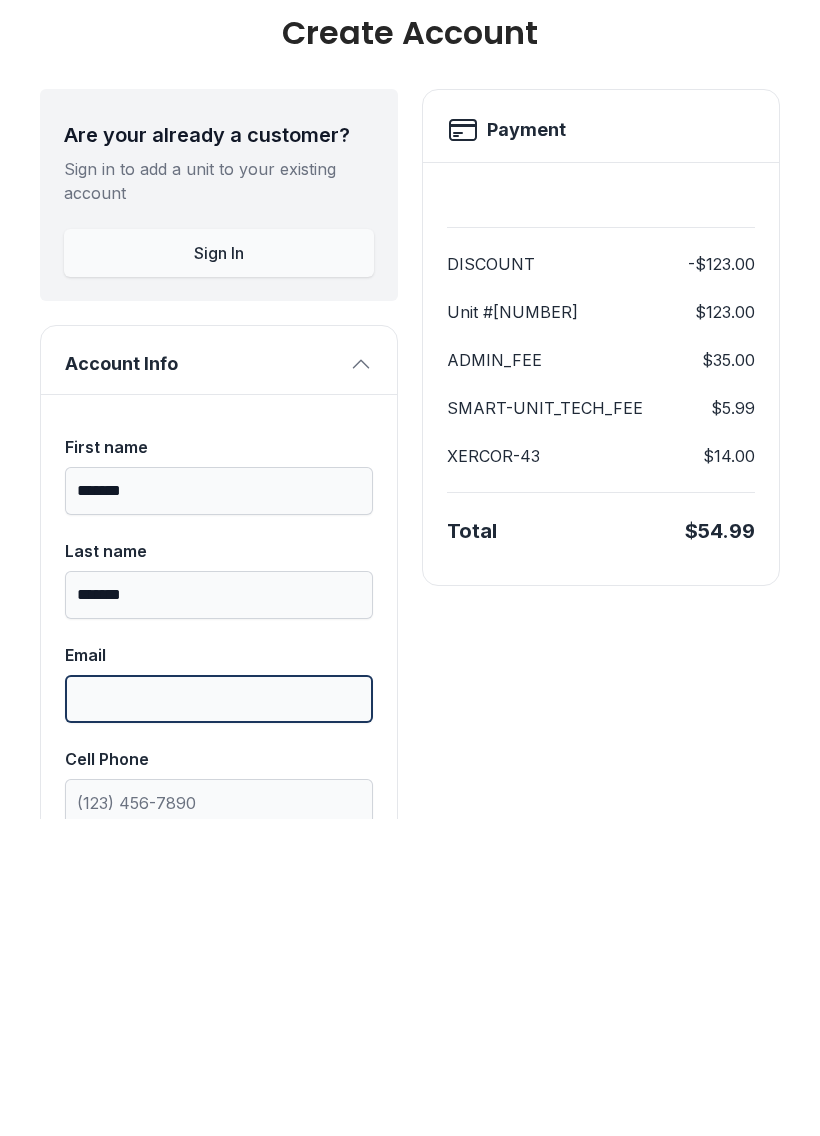 click on "Email" at bounding box center (219, 1016) 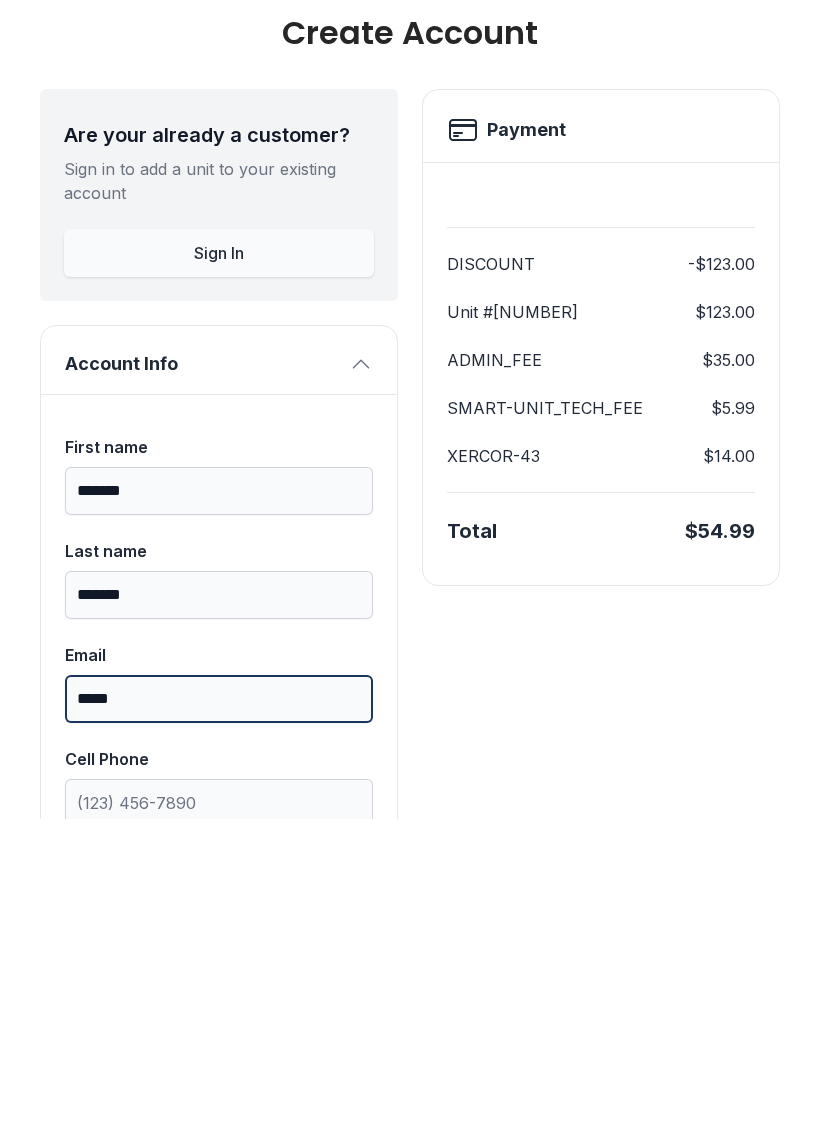 click on "*****" at bounding box center (219, 1016) 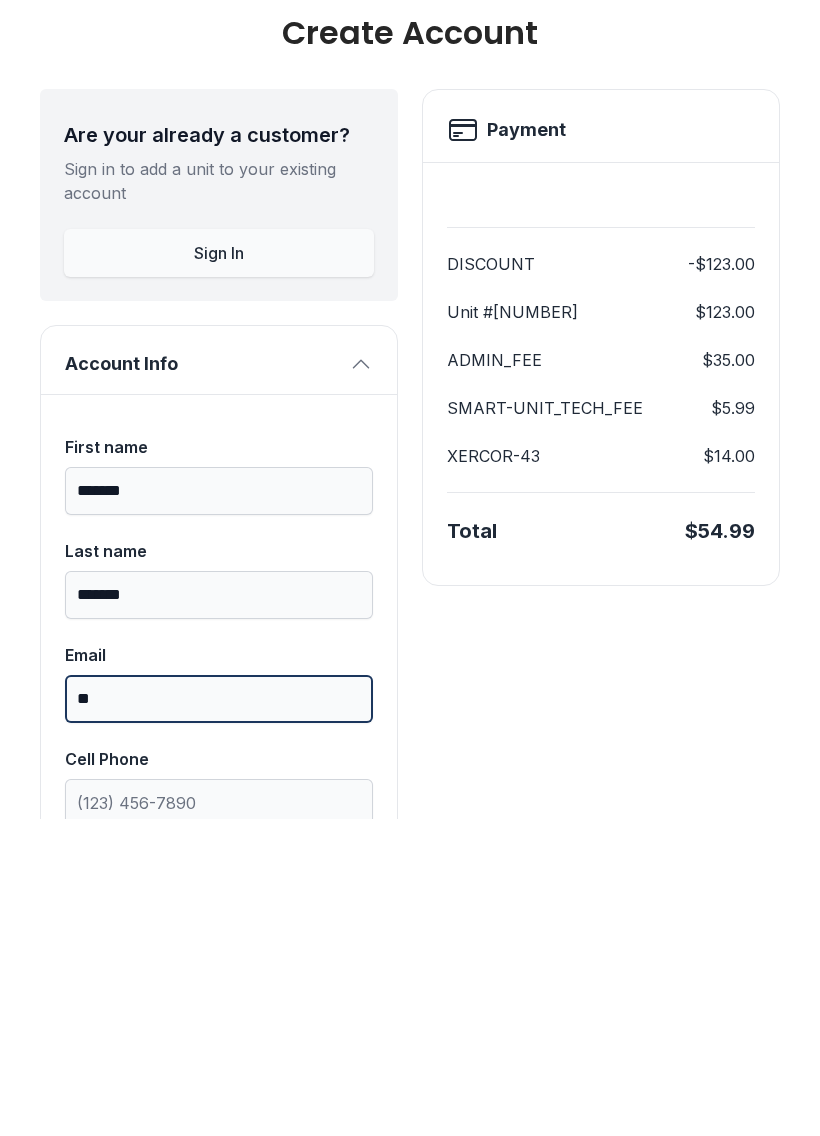 type on "*" 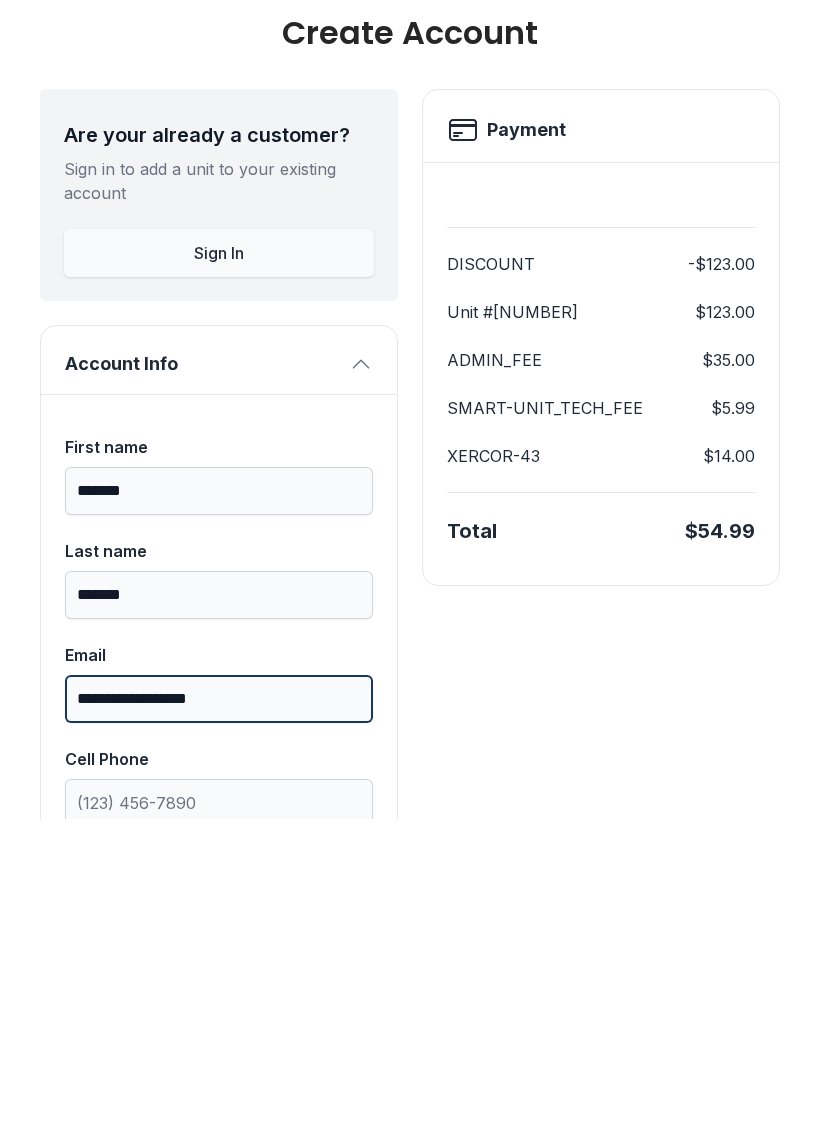 type on "**********" 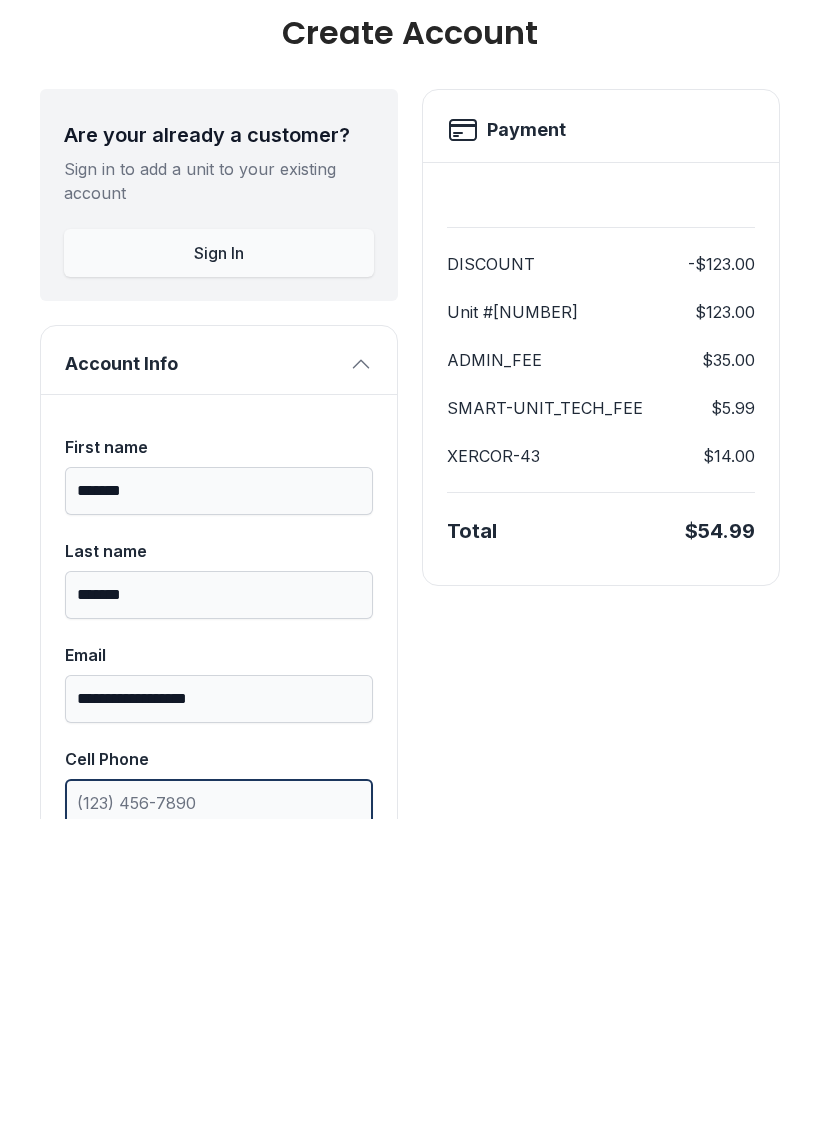 type on "(" 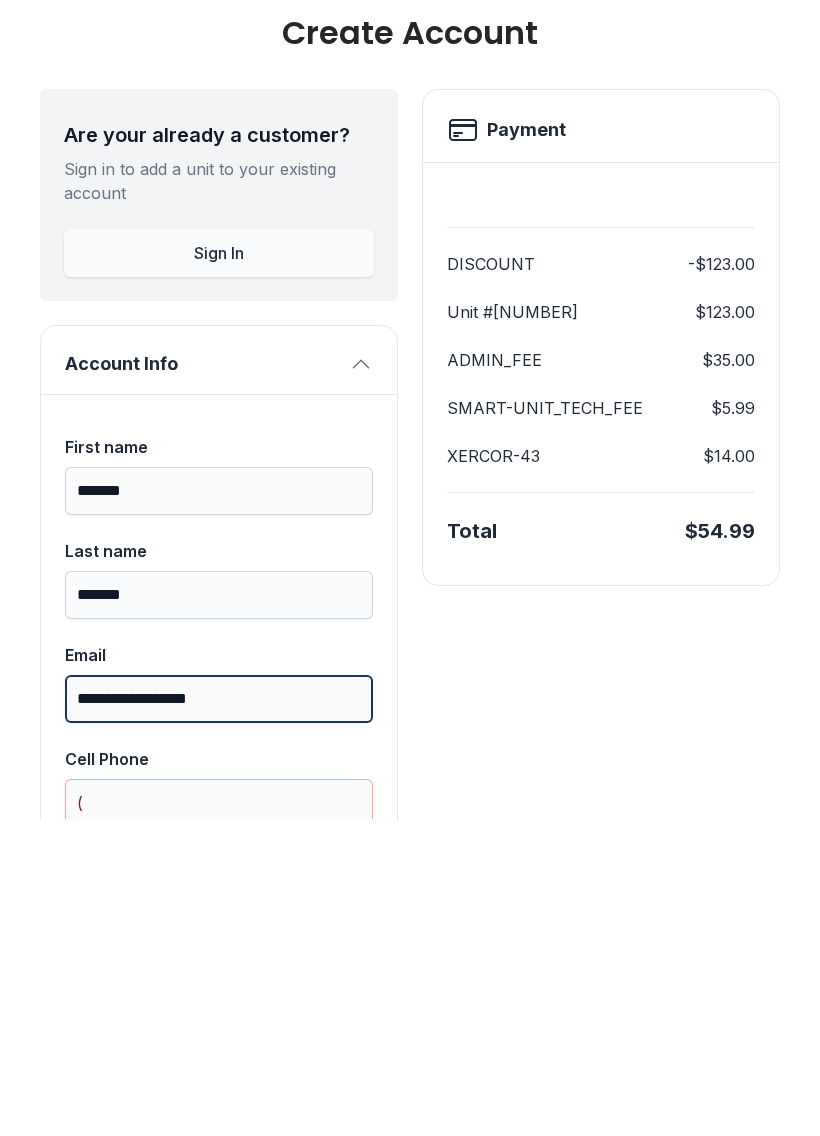 click on "**********" at bounding box center (219, 1016) 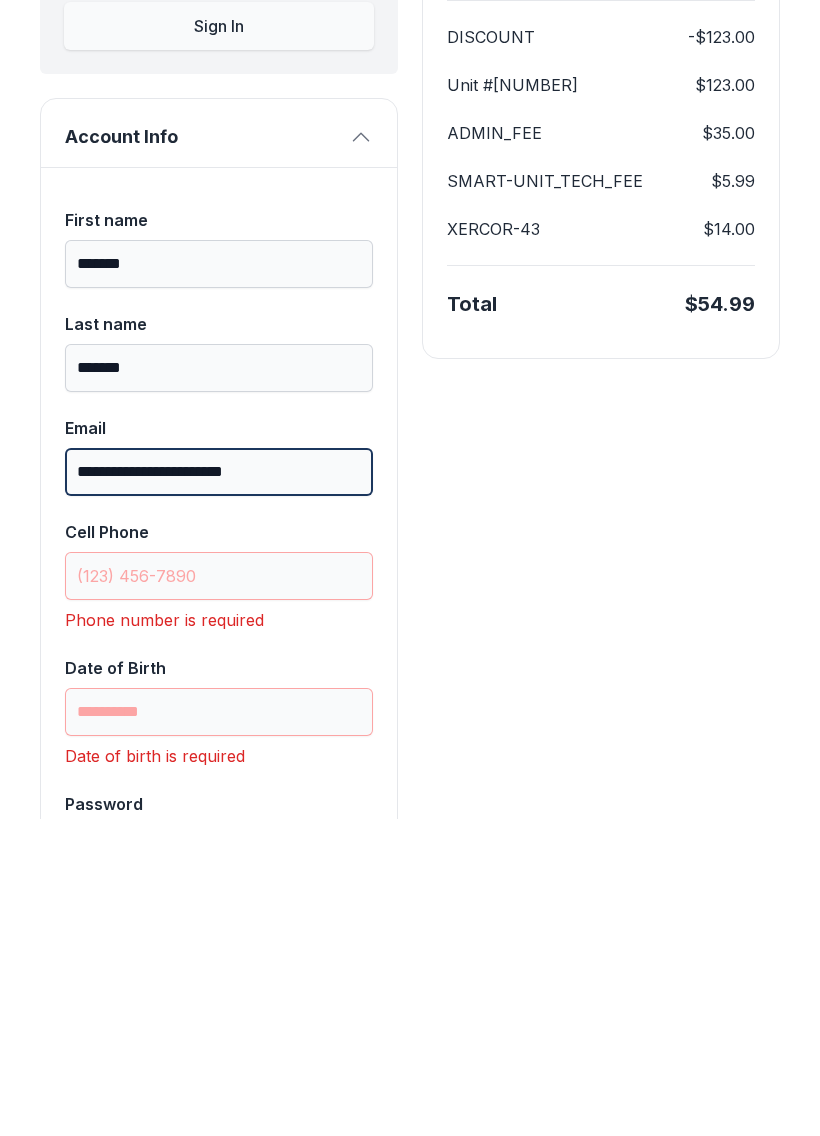 scroll, scrollTop: 225, scrollLeft: 0, axis: vertical 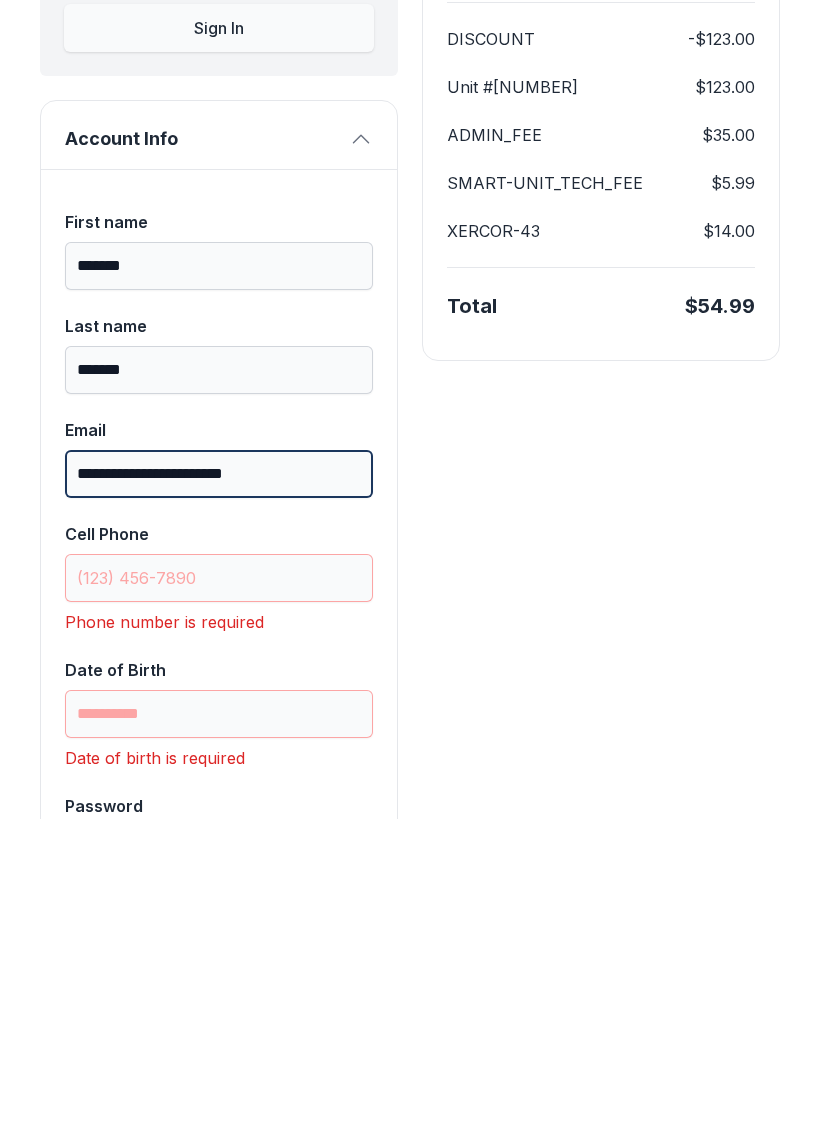 type on "**********" 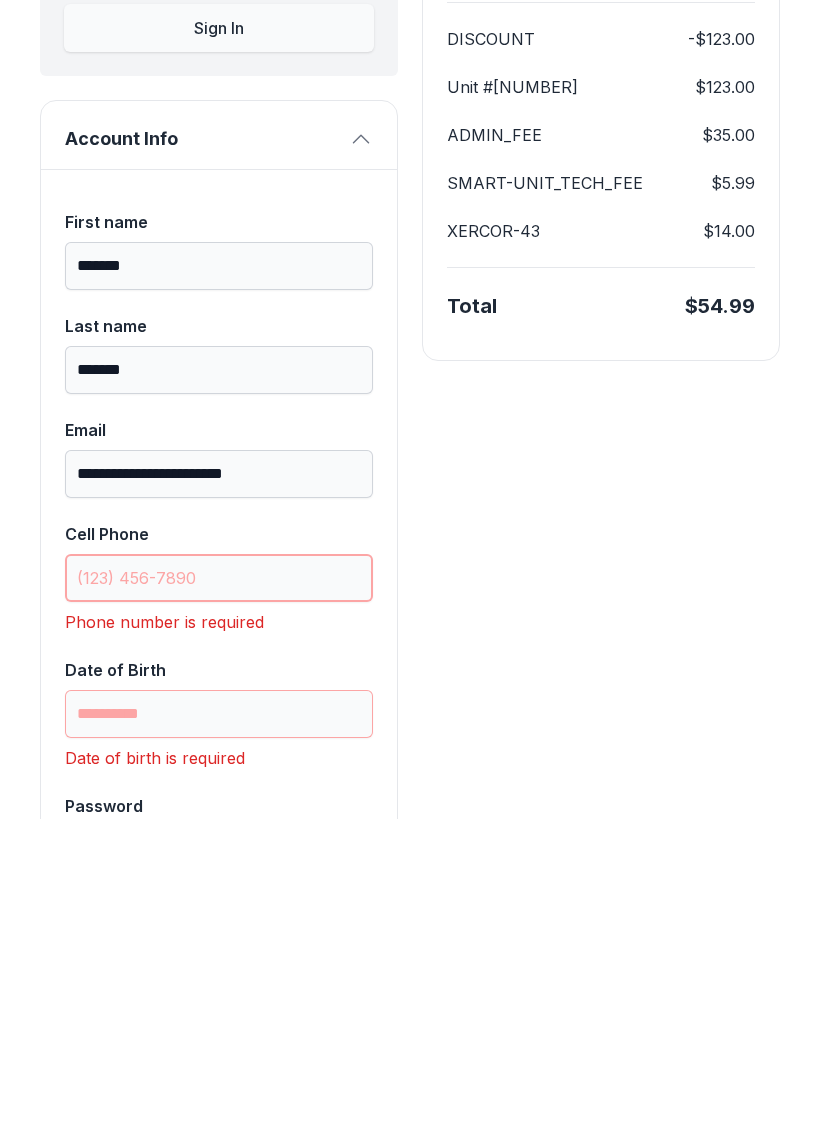 click on "Cell Phone" at bounding box center [219, 895] 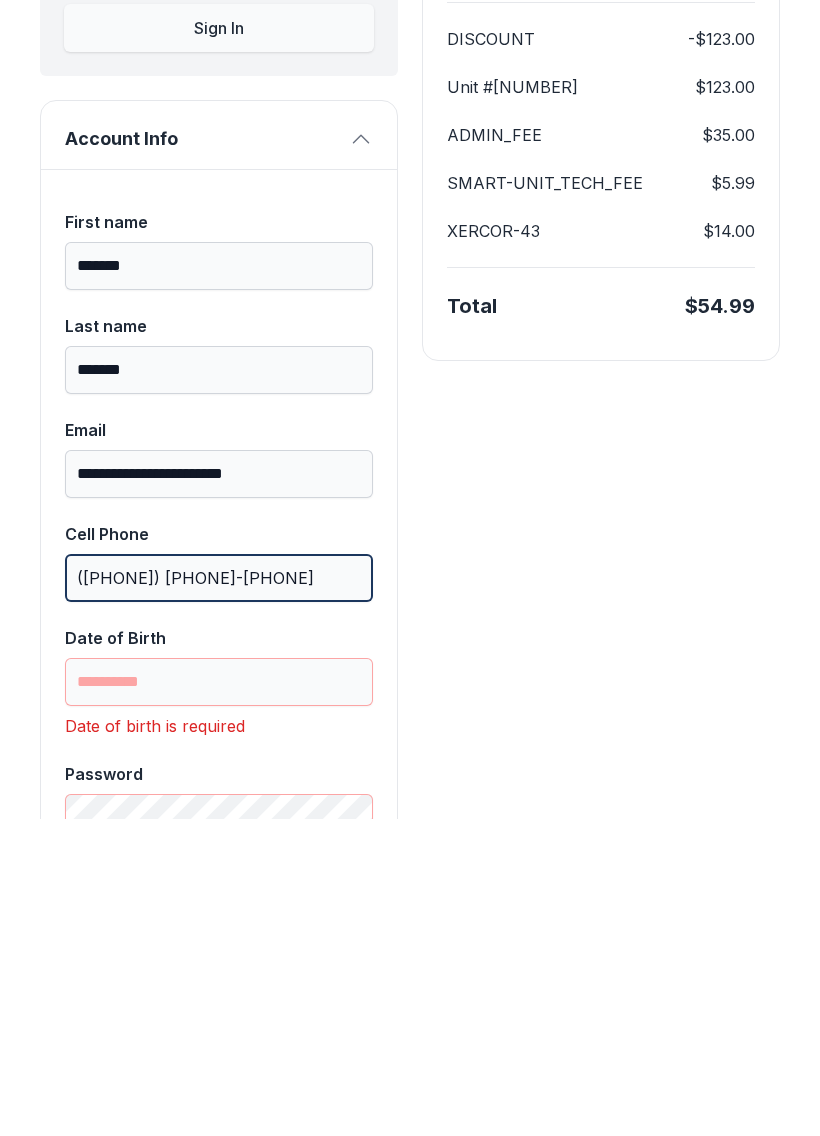 type on "([PHONE]) [PHONE]-[PHONE]" 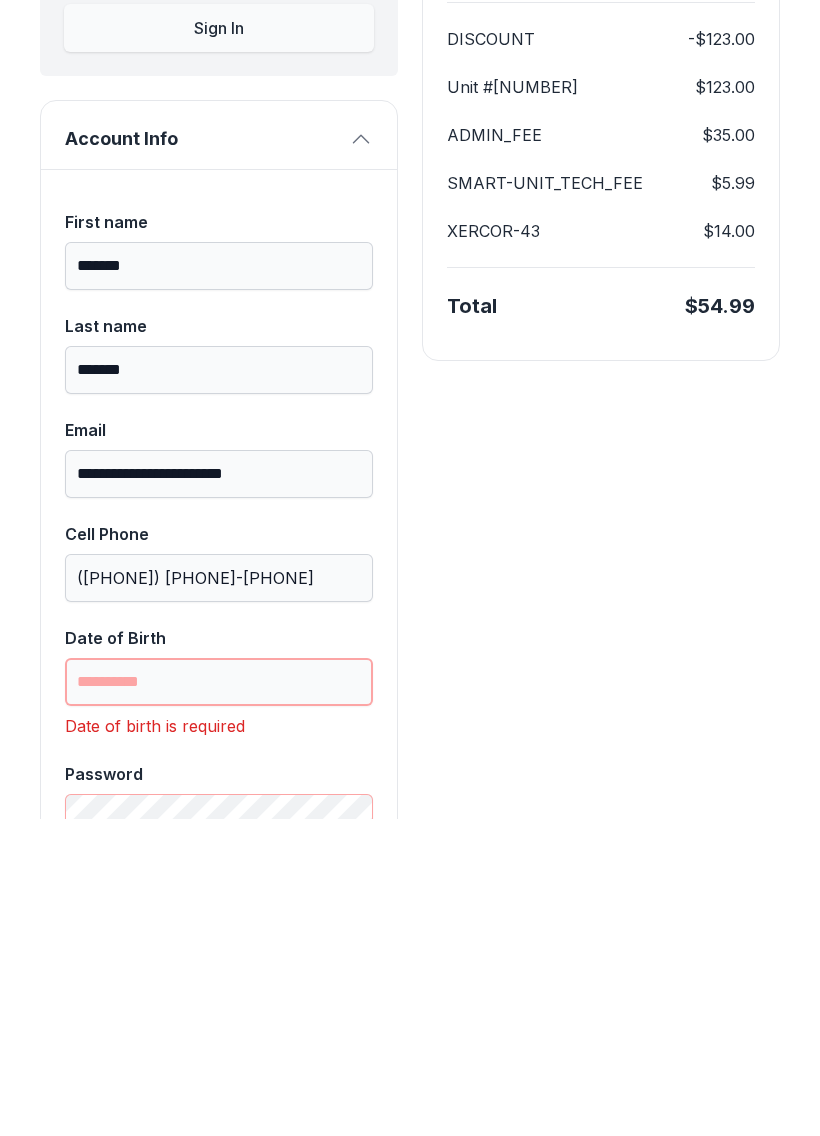 click on "Date of Birth" at bounding box center (219, 999) 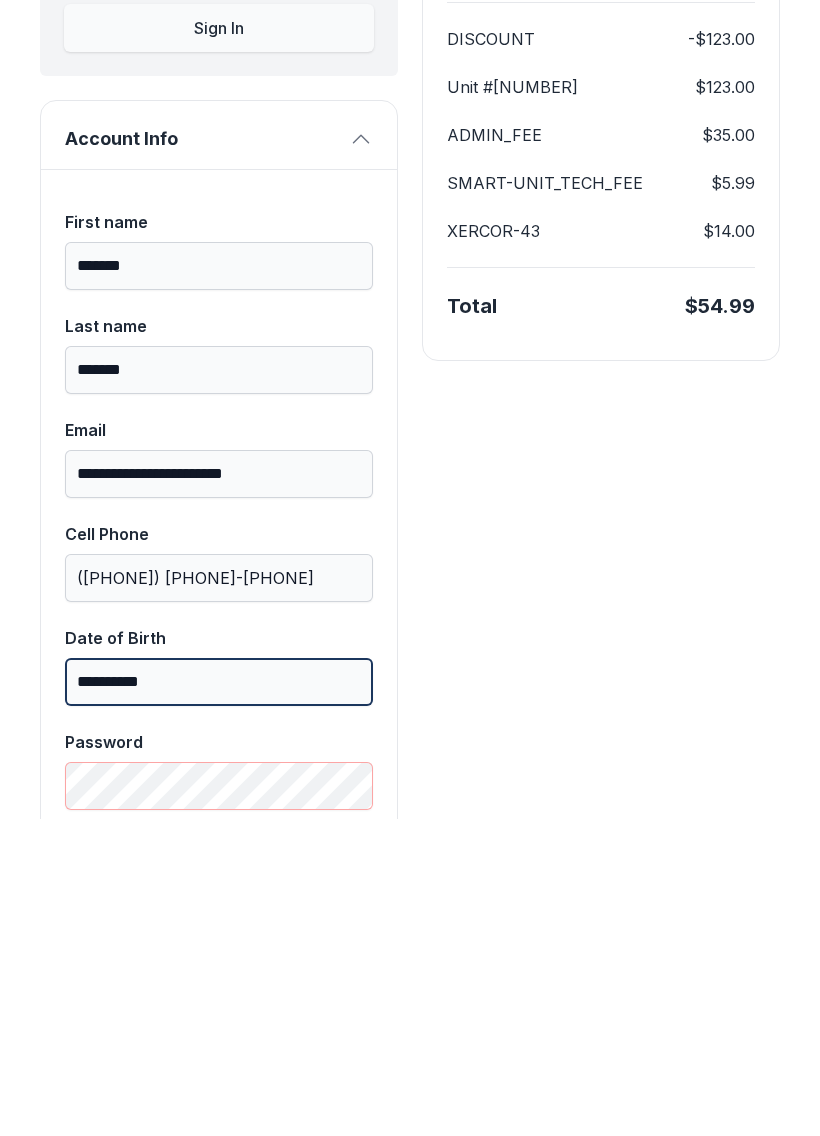 type on "**********" 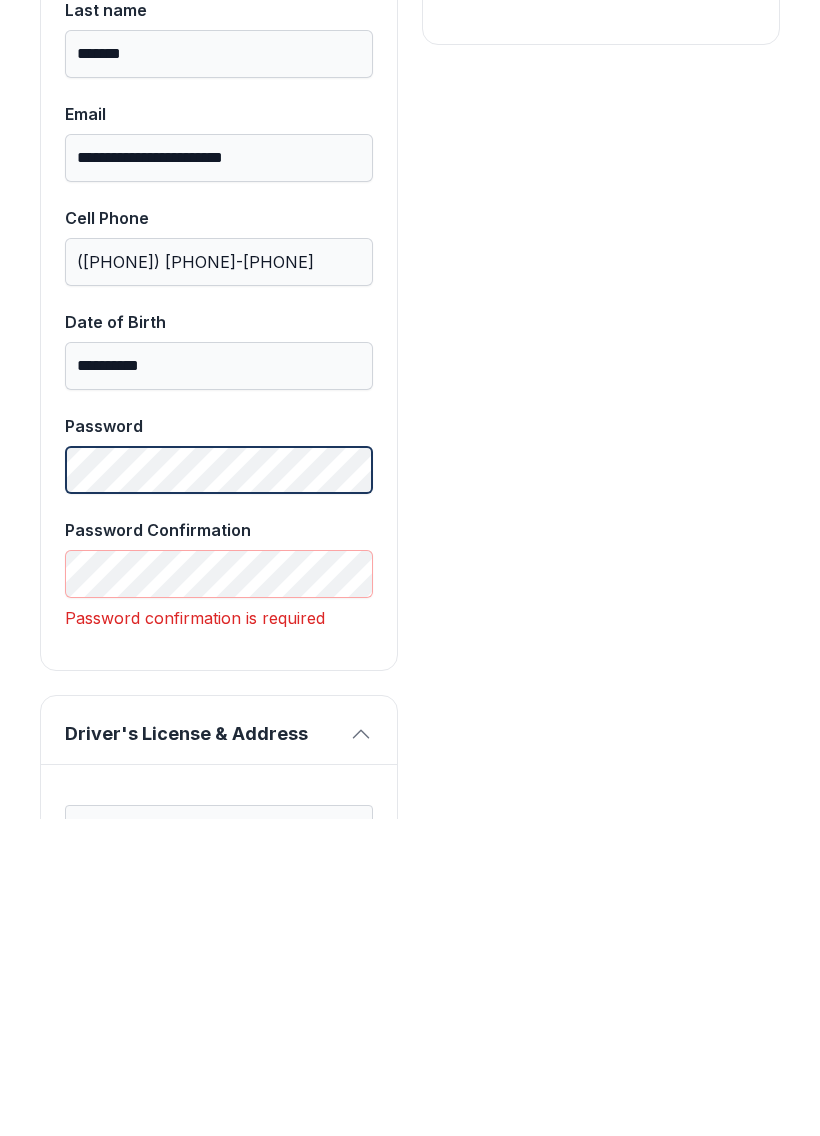 scroll, scrollTop: 562, scrollLeft: 0, axis: vertical 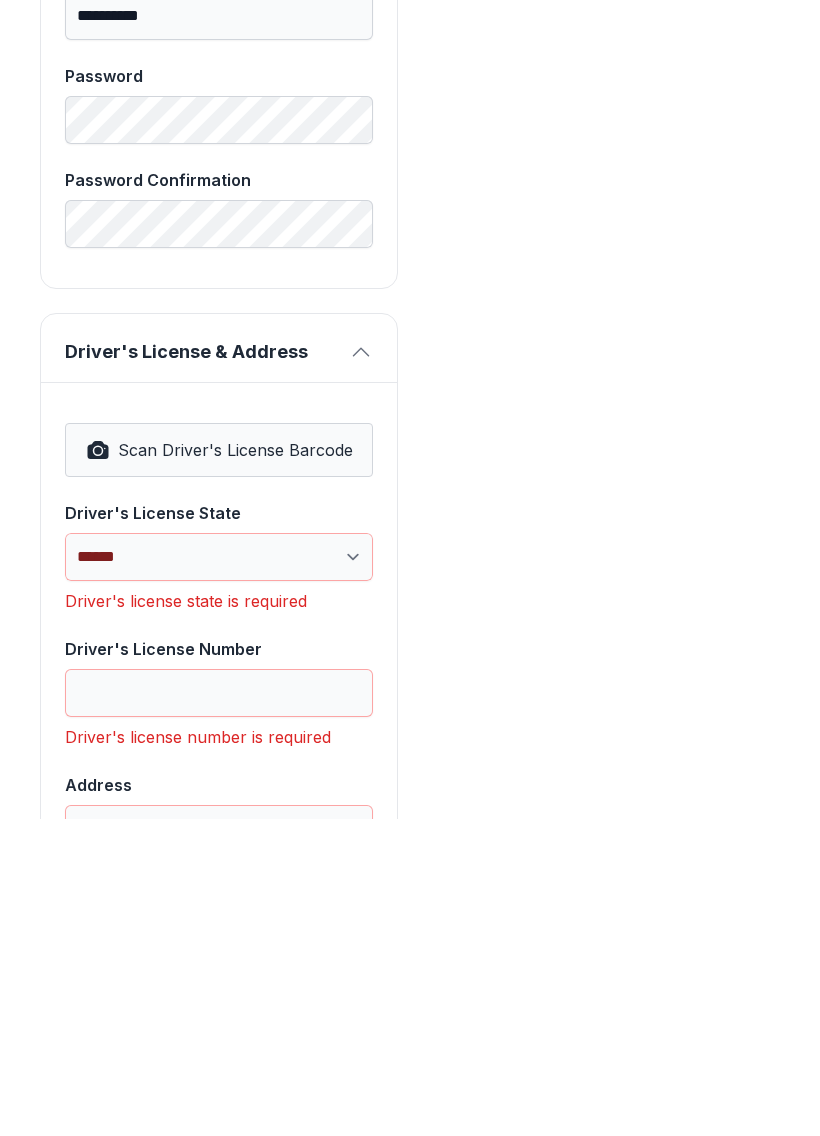 click on "Scan Driver's License Barcode" at bounding box center [219, 767] 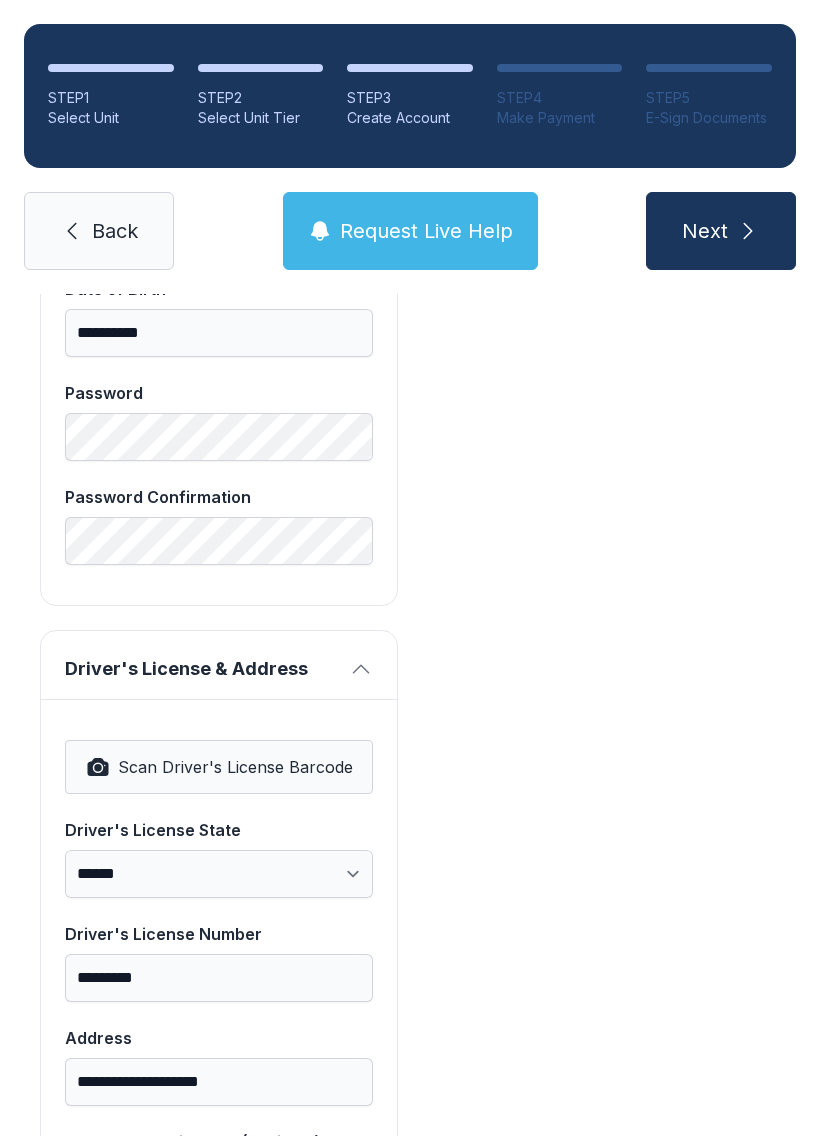 select on "**" 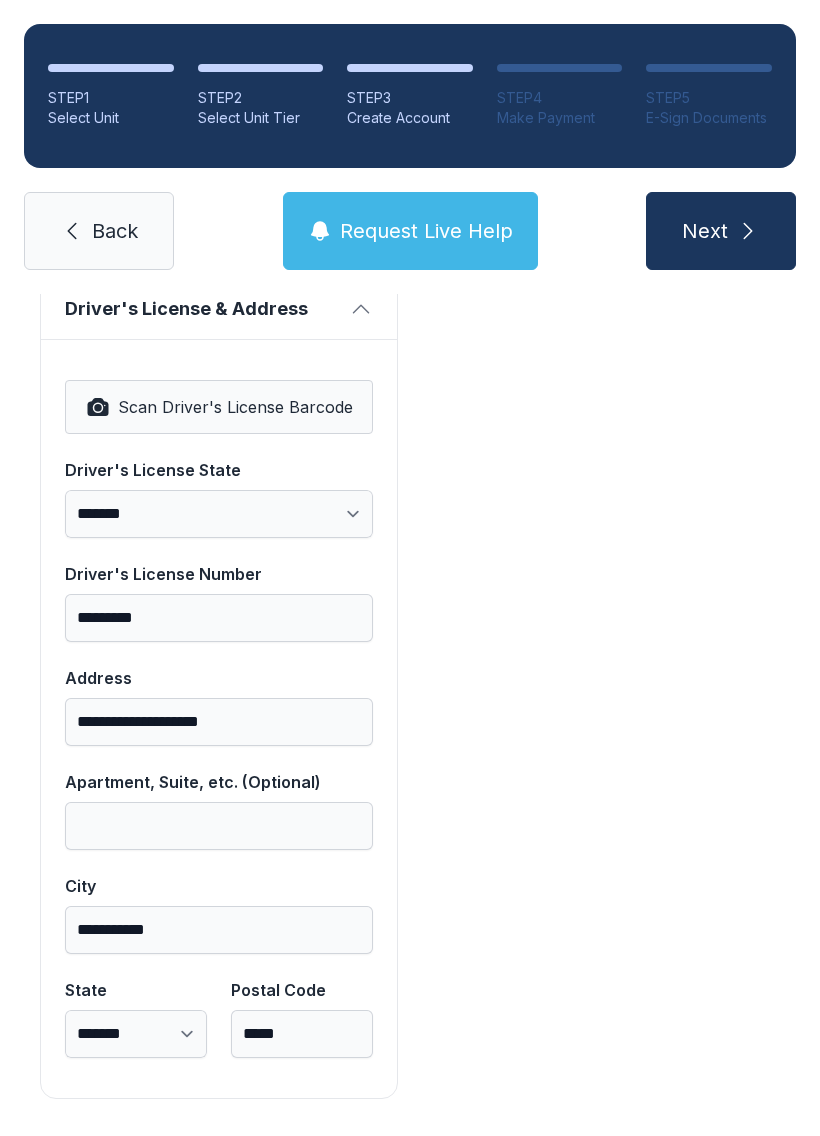 scroll, scrollTop: 1250, scrollLeft: 0, axis: vertical 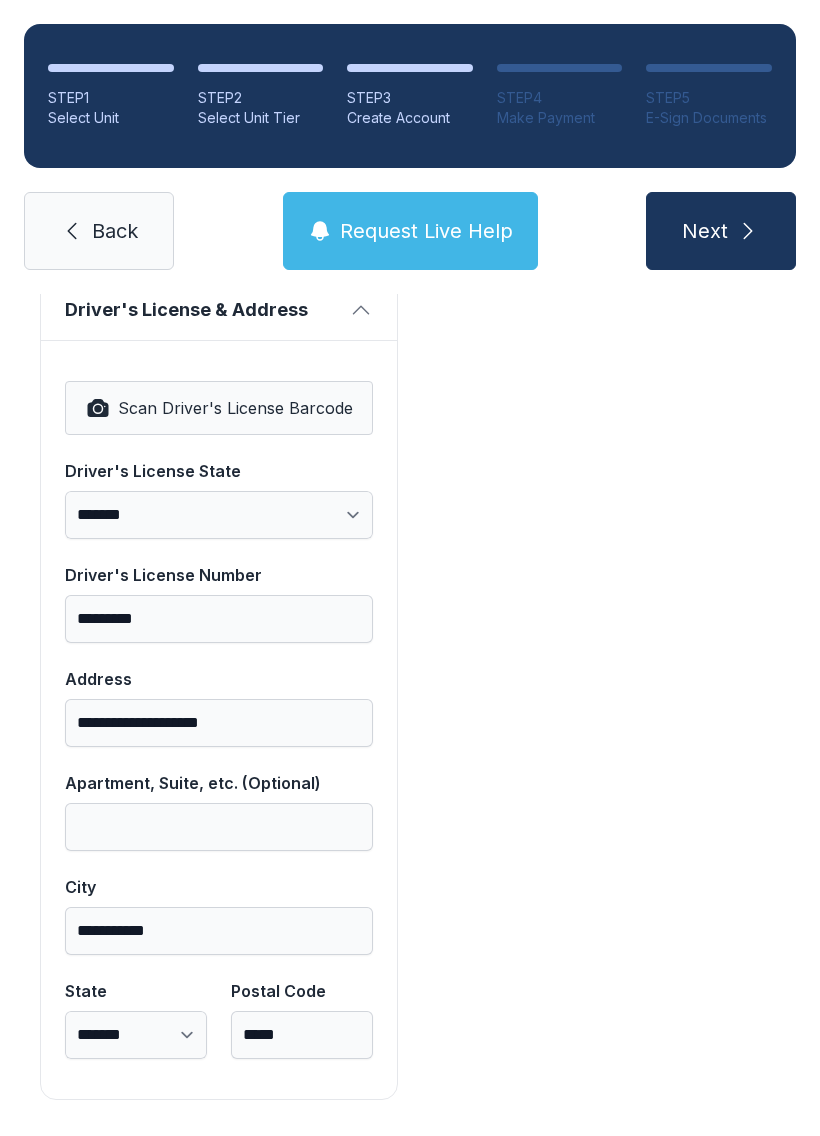 click on "Next" at bounding box center [721, 231] 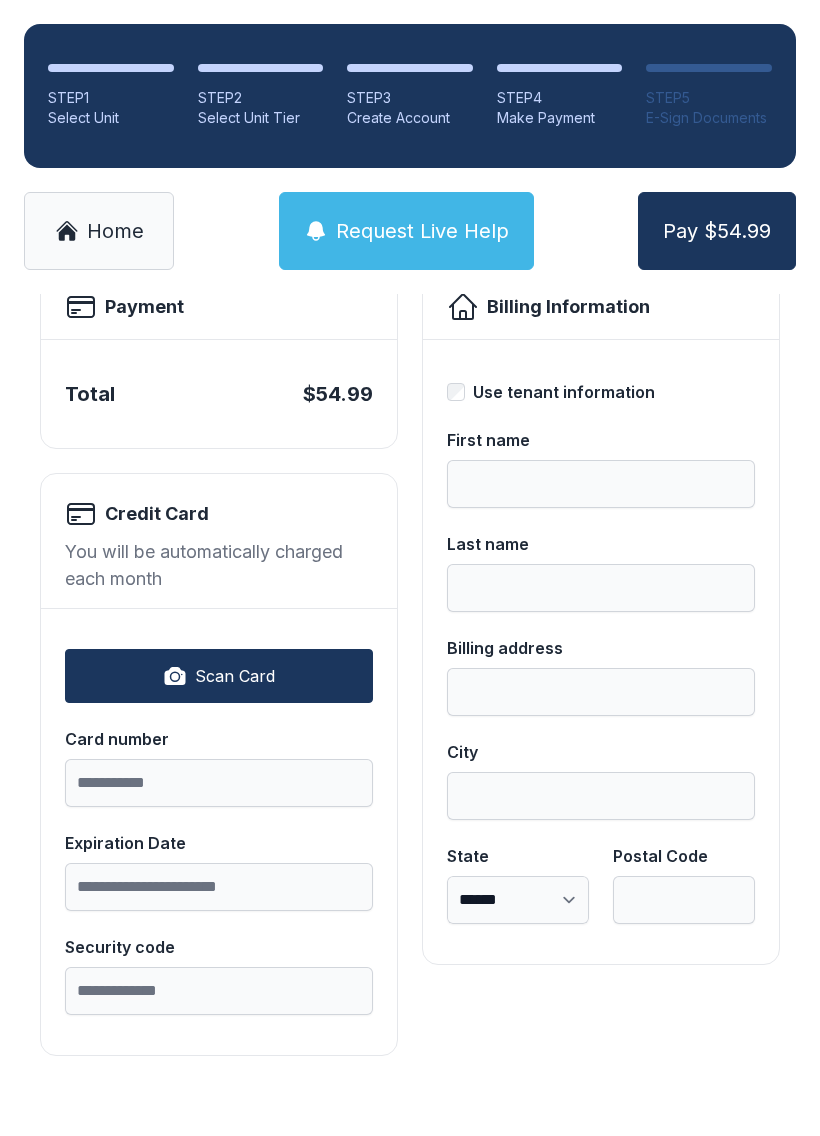 scroll, scrollTop: 0, scrollLeft: 0, axis: both 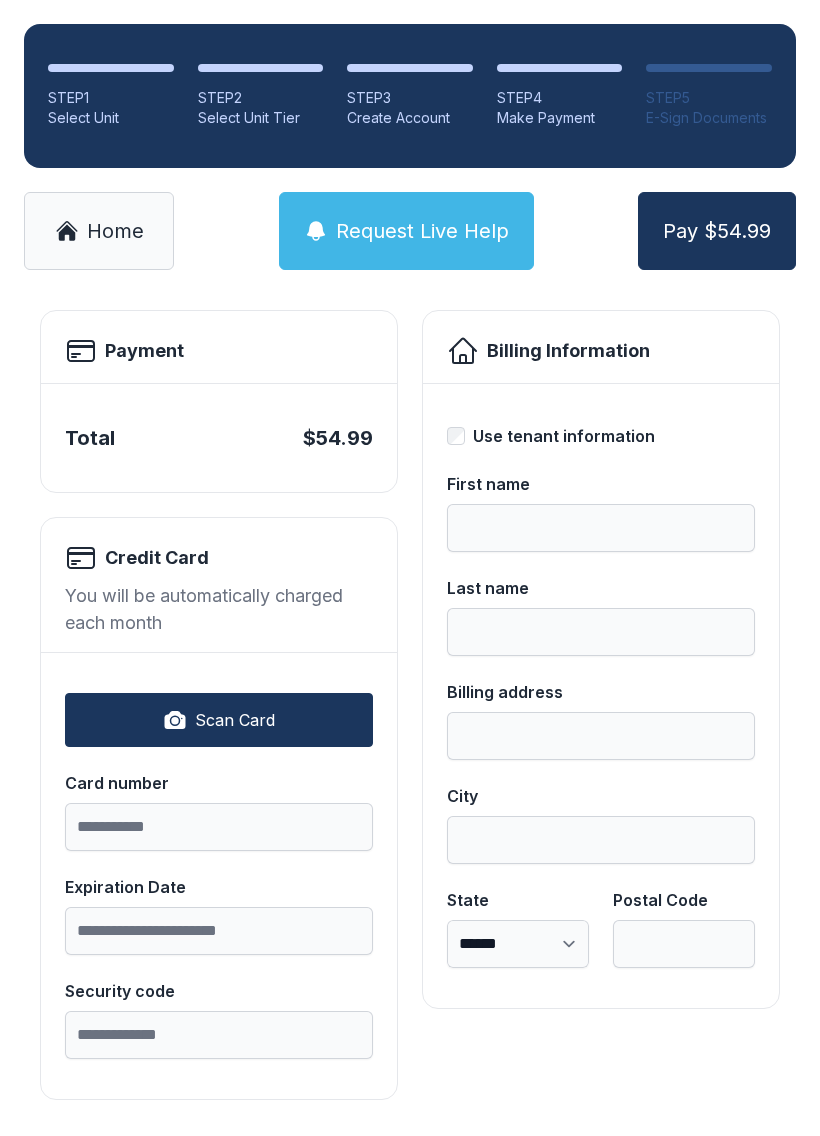 click on "Scan Card" at bounding box center [219, 720] 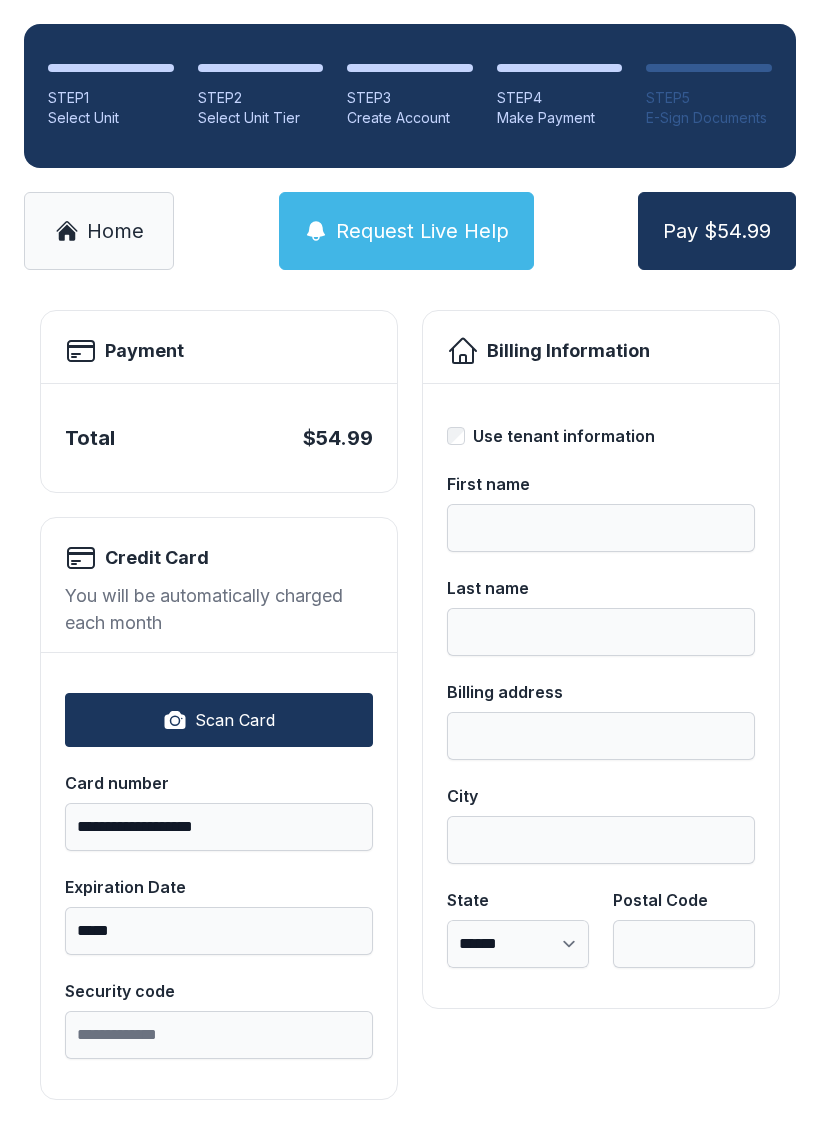 type on "**********" 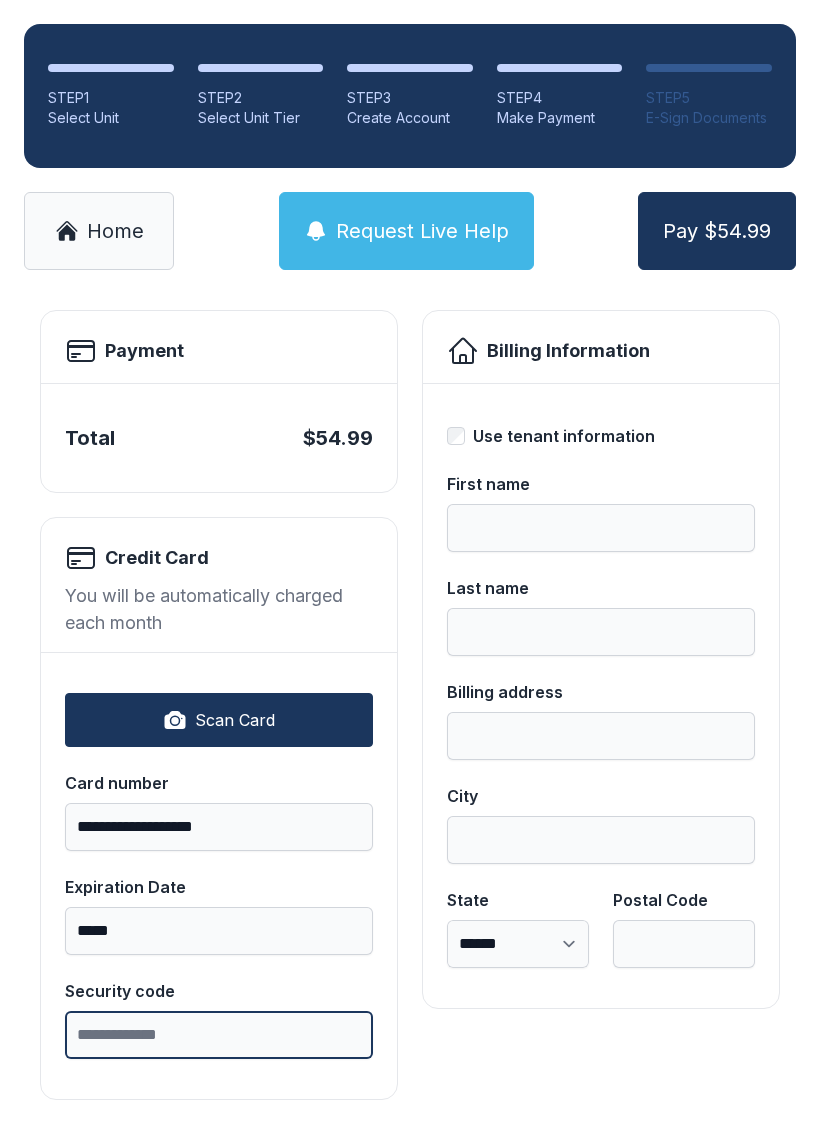 click on "Security code" at bounding box center [219, 1035] 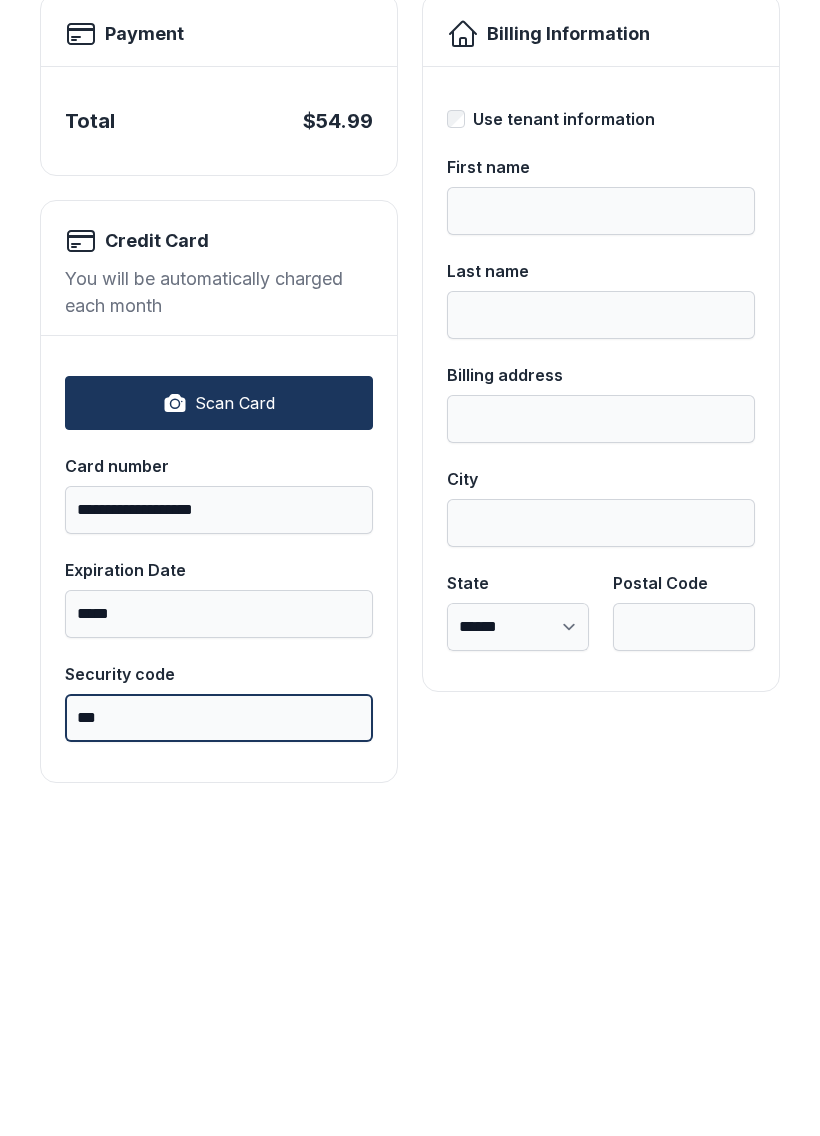 type on "***" 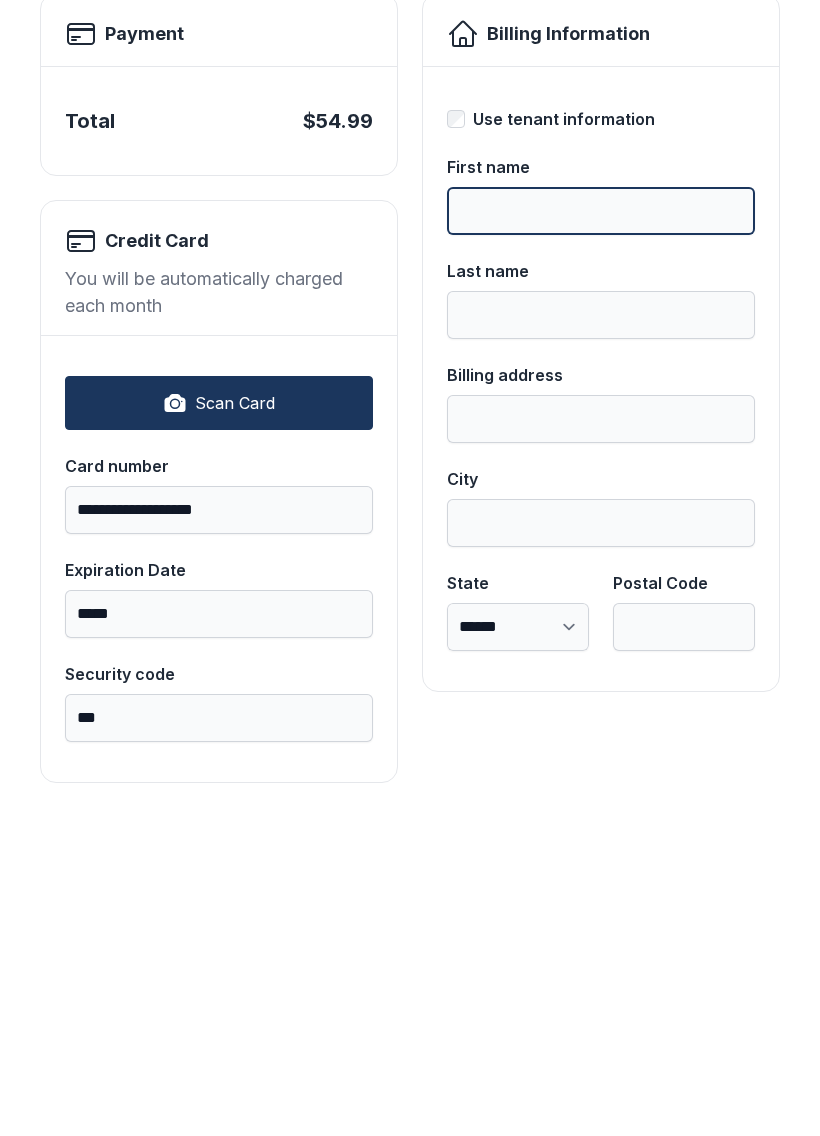 click on "First name" at bounding box center (601, 528) 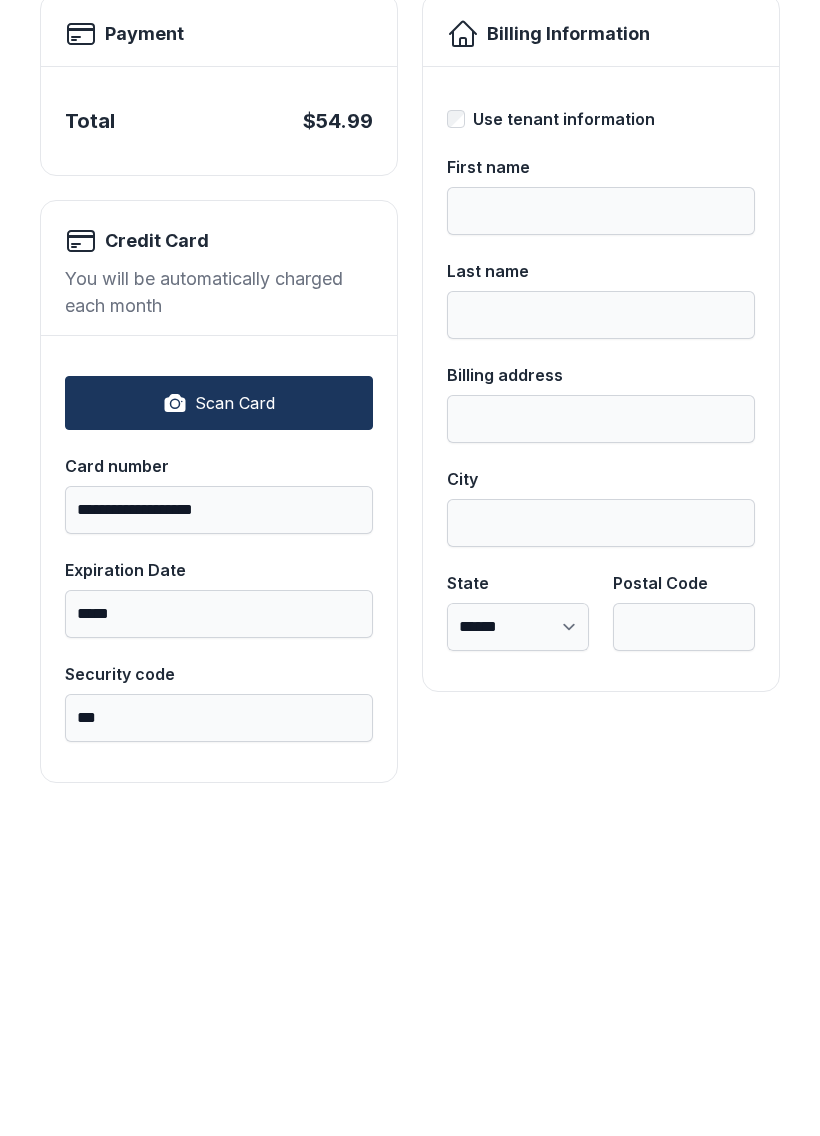 type on "*******" 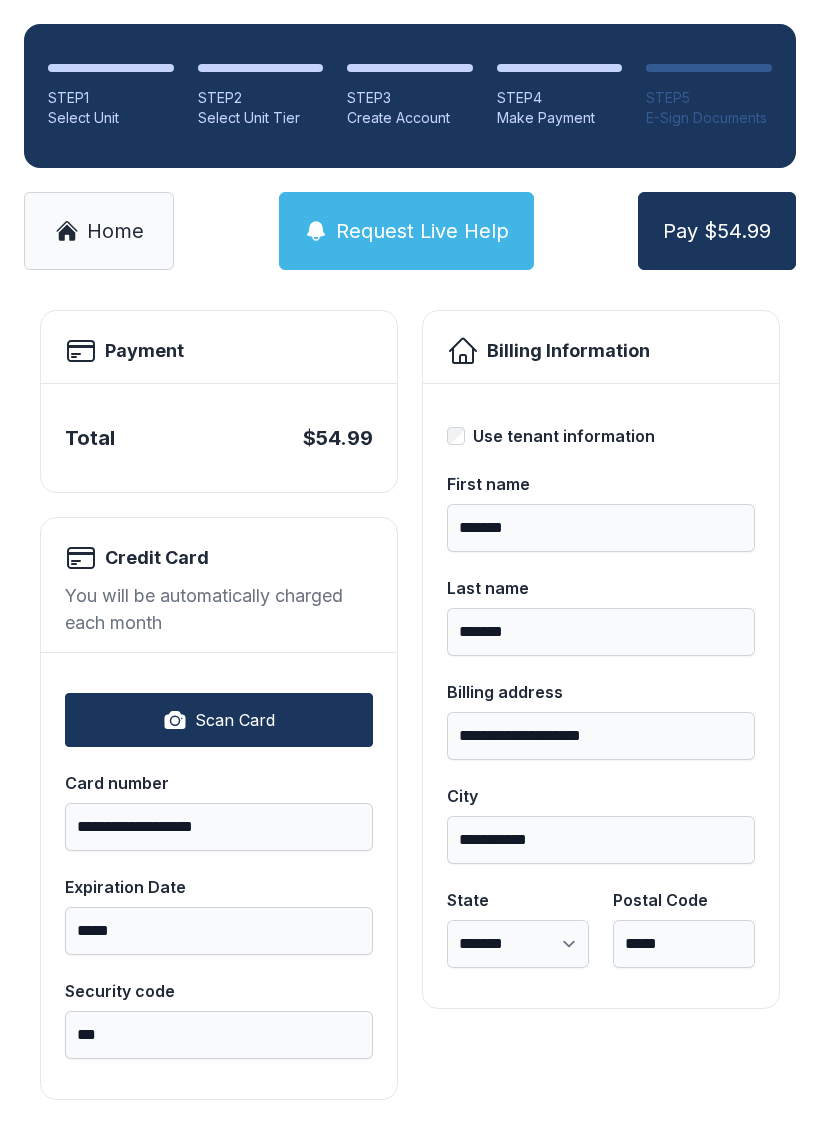 click on "Pay $54.99" at bounding box center (717, 231) 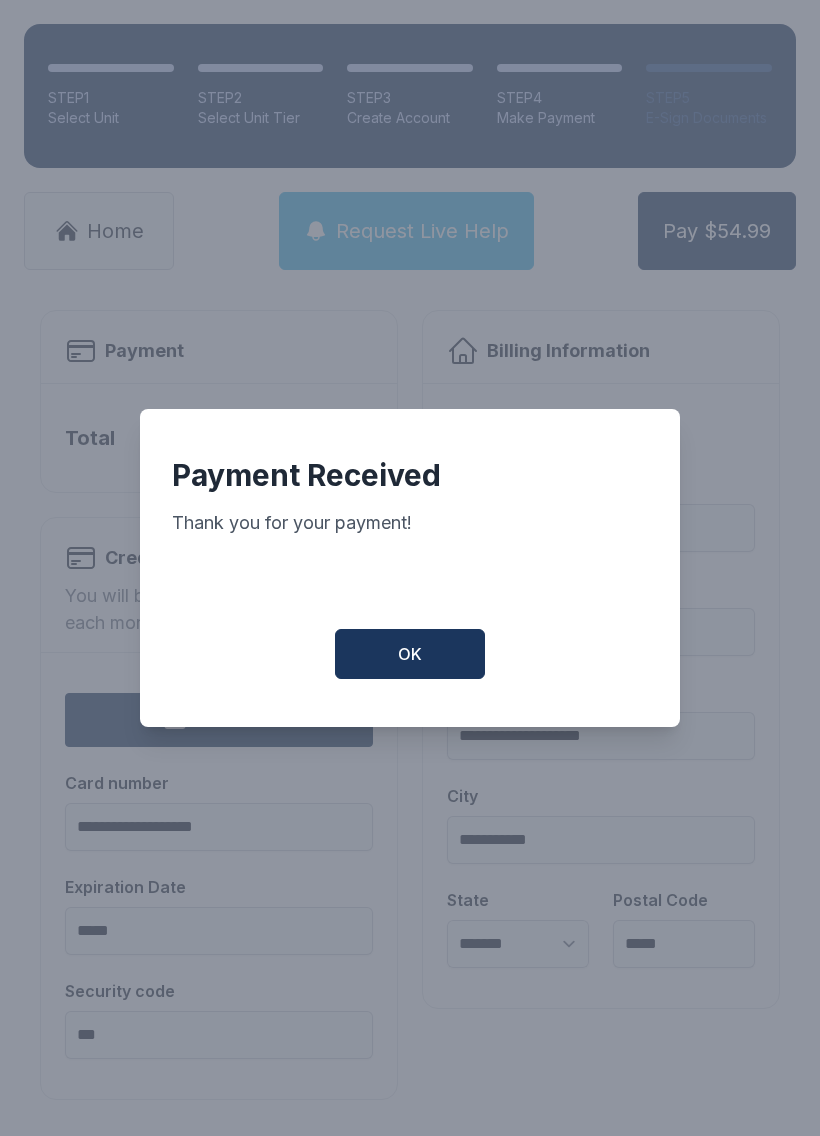 click on "OK" at bounding box center (410, 654) 